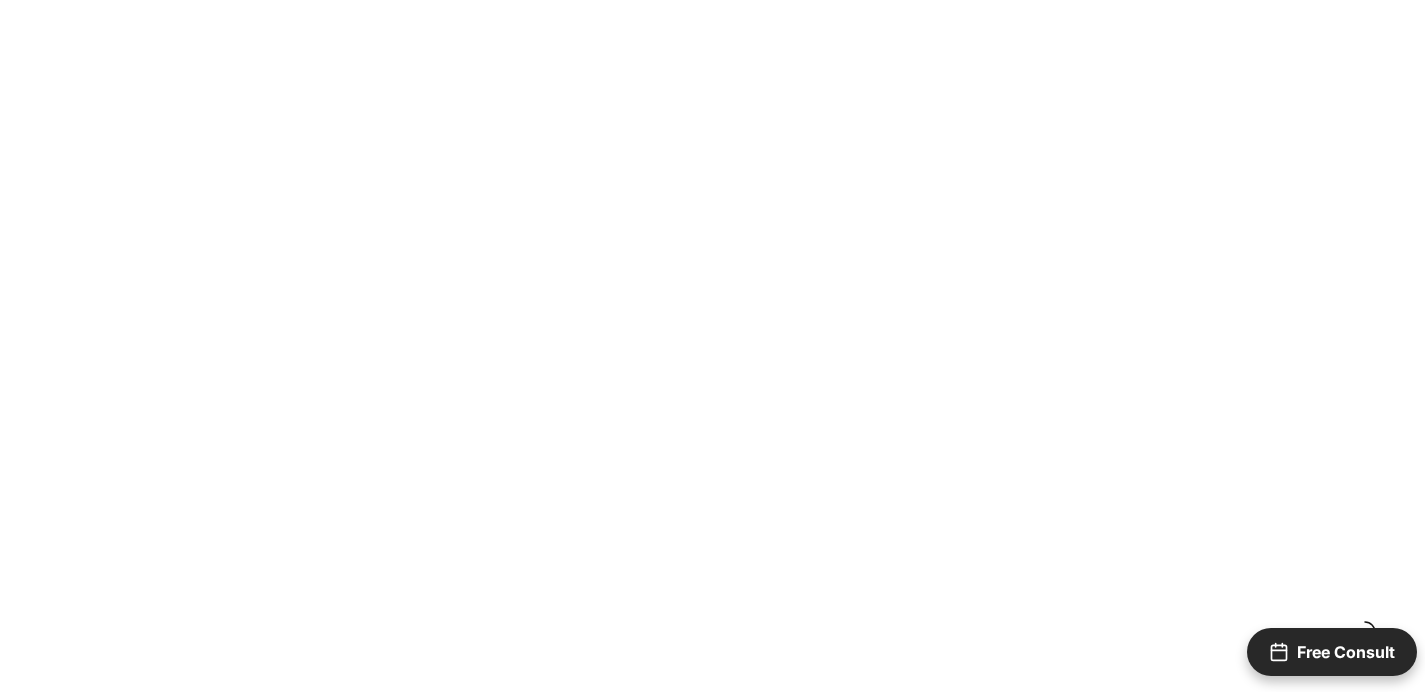 scroll, scrollTop: 0, scrollLeft: 0, axis: both 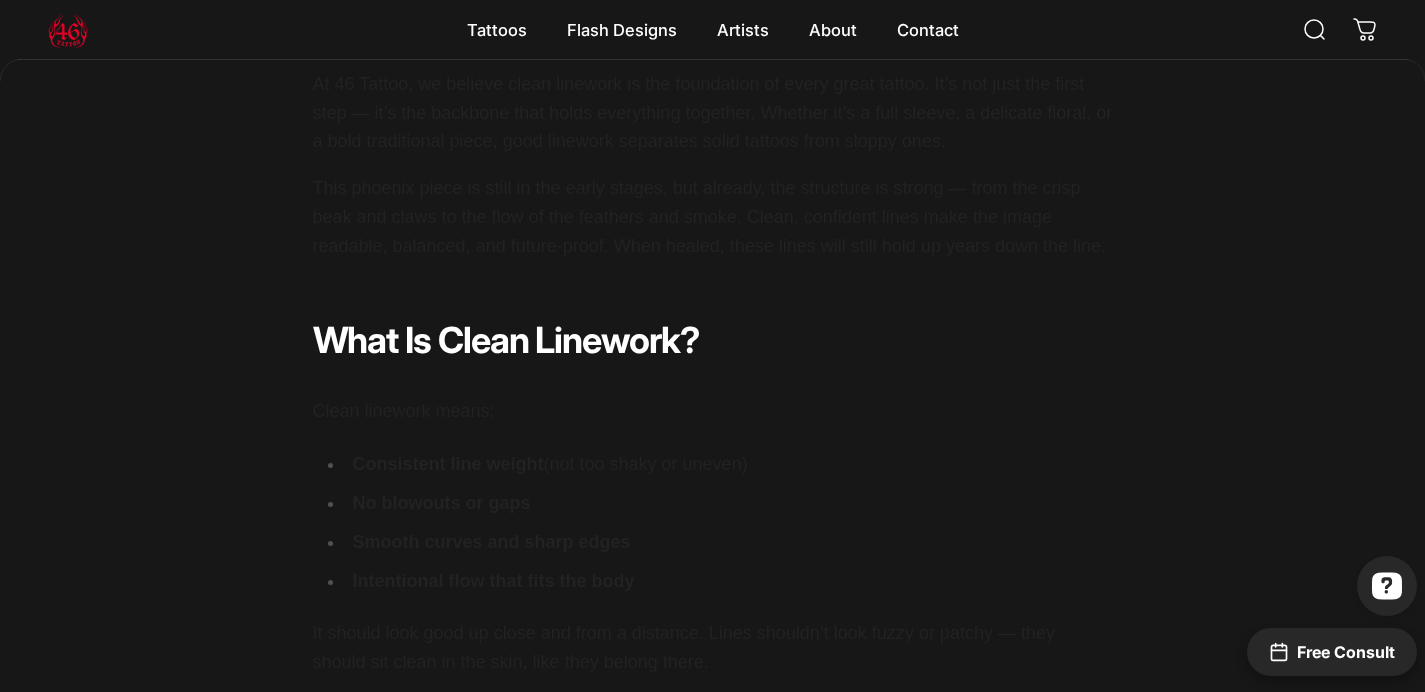 click on "Clean Linework Is Everything: Why Strong Lines Make Strong Tattoos
At 46 Tattoo, we believe clean linework is the foundation of every great tattoo. It’s not just the first step — it’s the backbone that holds everything together. Whether it’s a full sleeve, a delicate floral, or a bold traditional piece, good linework separates solid tattoos from sloppy ones.
This phoenix piece is still in the early stages, but already, the structure is strong — from the crisp beak and claws to the flow of the feathers and smoke. Clean, confident lines make the image readable, balanced, and future-proof. When healed, these lines will still hold up years down the line.
What Is Clean Linework?
Clean linework means:
Consistent line weight  (not too shaky or uneven)
No blowouts or gaps
Smooth curves and sharp edges
Intentional flow that fits the body
How to Spot Bad Linework
Not all tattoos are created equal. Here are some red flags:" at bounding box center [713, 830] 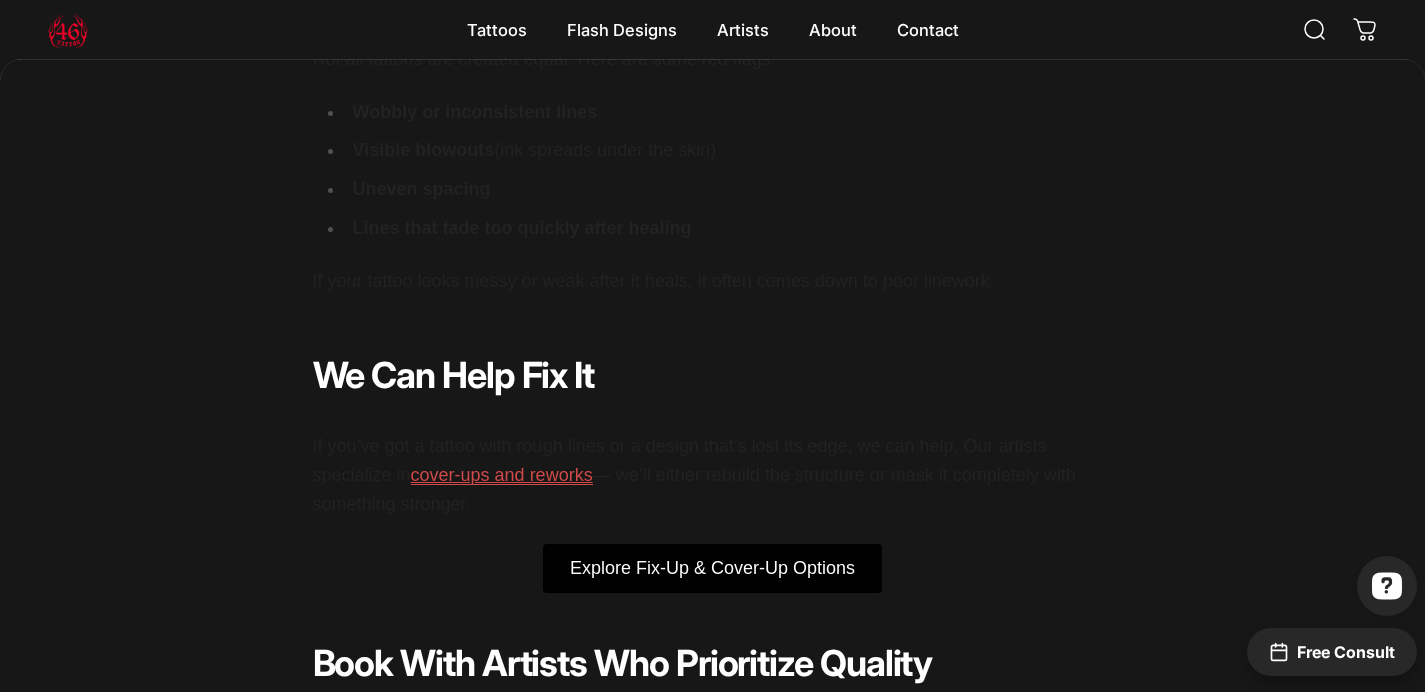 scroll, scrollTop: 1361, scrollLeft: 0, axis: vertical 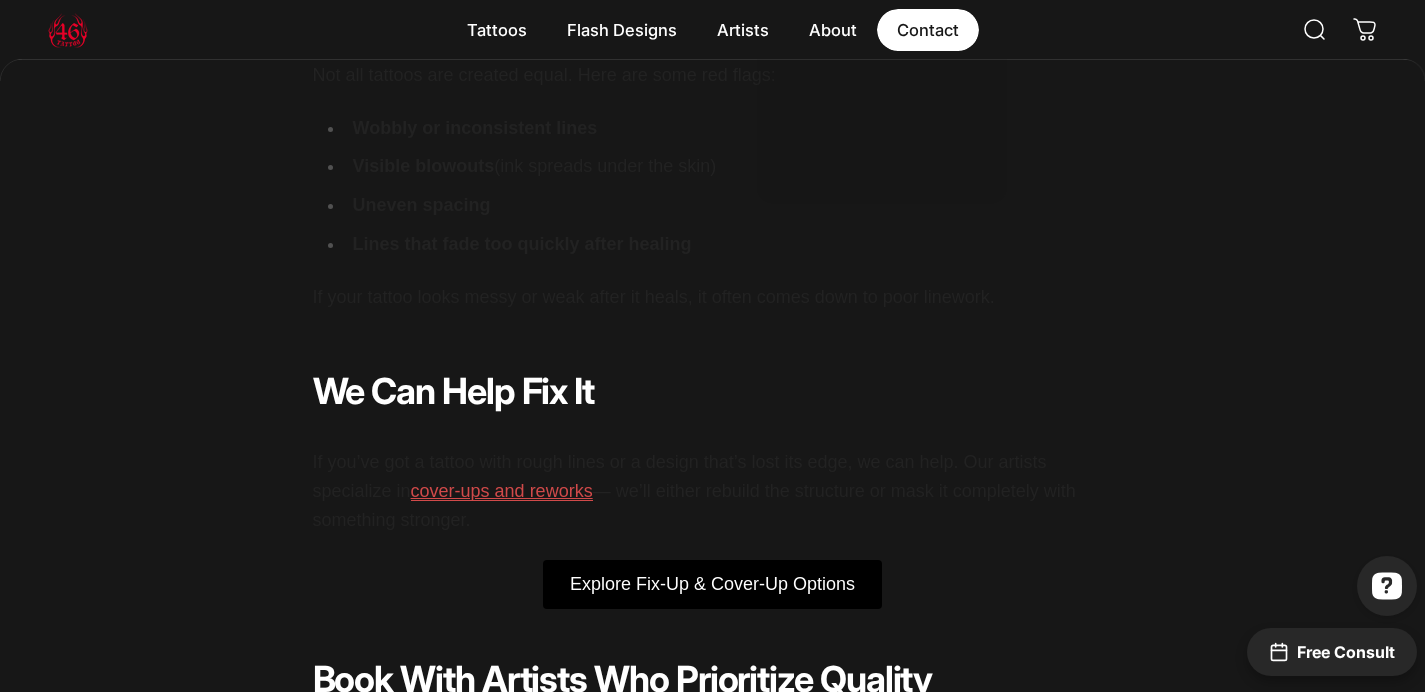 click on "Contact Contact" at bounding box center (928, 30) 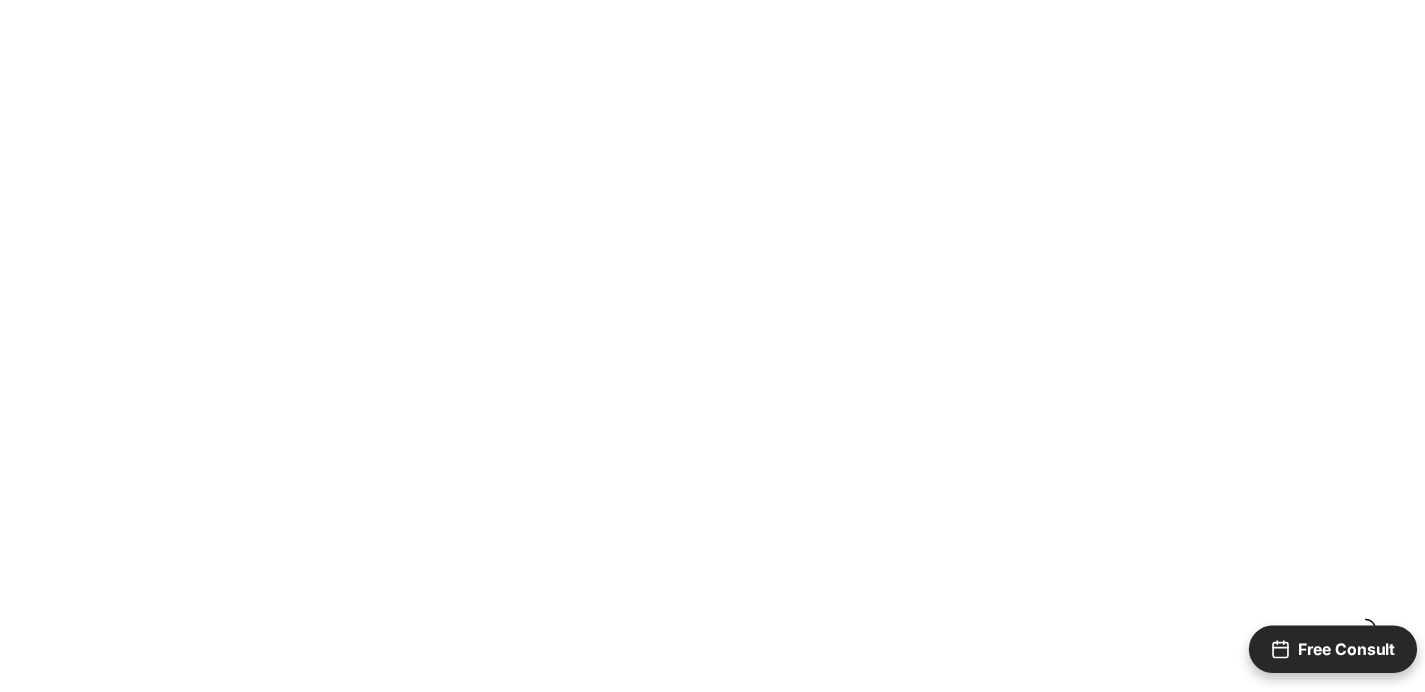 scroll, scrollTop: 0, scrollLeft: 0, axis: both 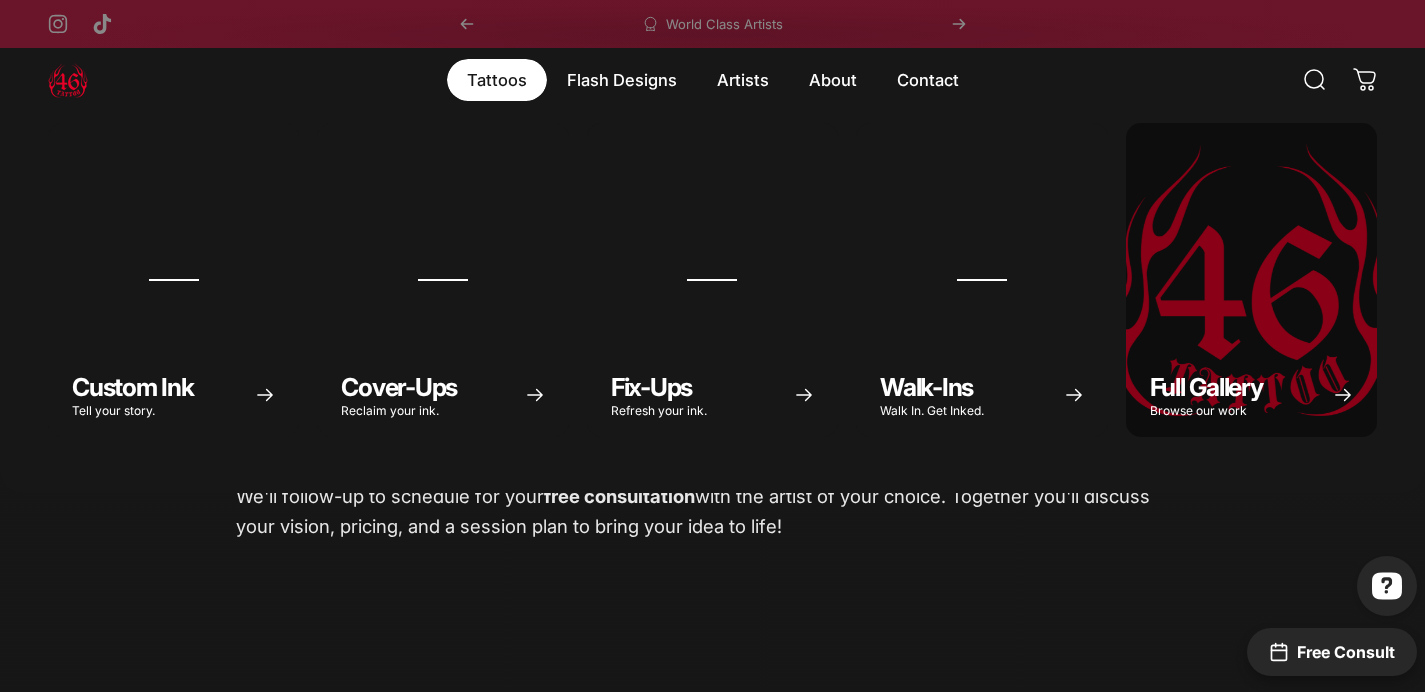 click on "Tattoos Tattoos" at bounding box center (497, 80) 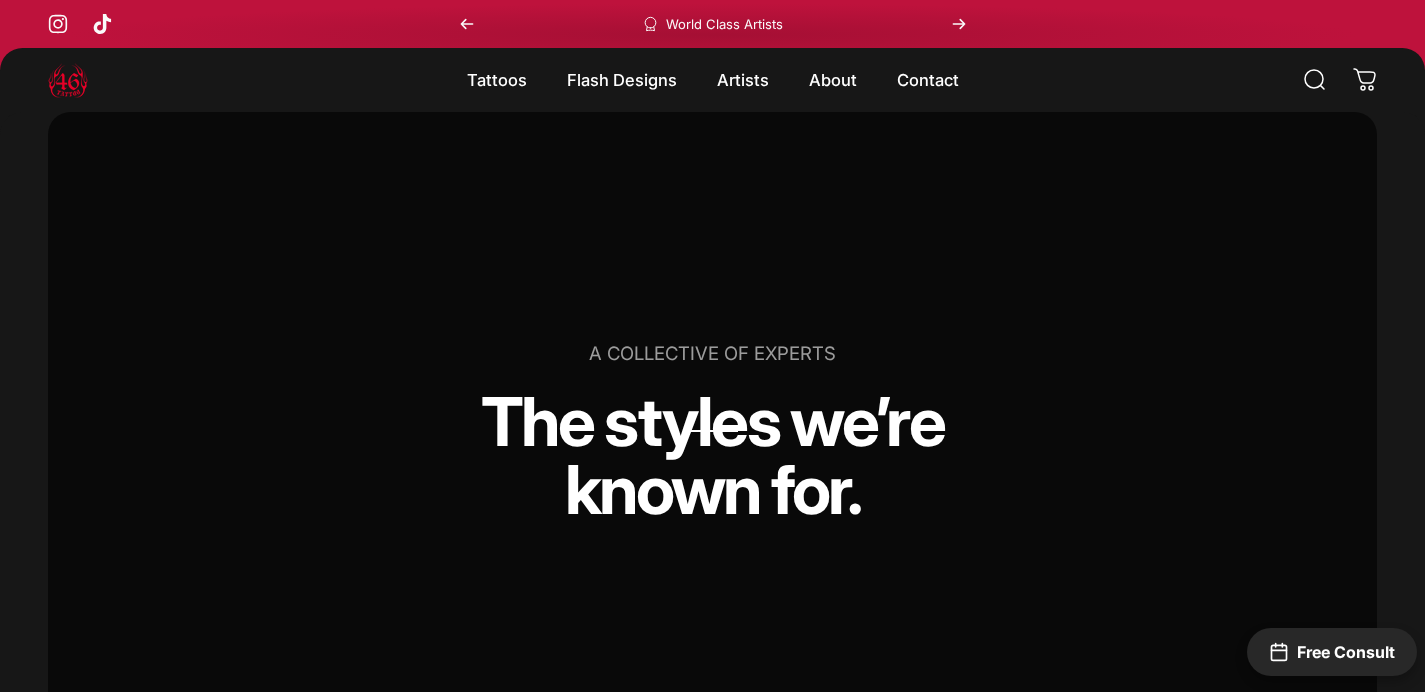 scroll, scrollTop: 36, scrollLeft: 0, axis: vertical 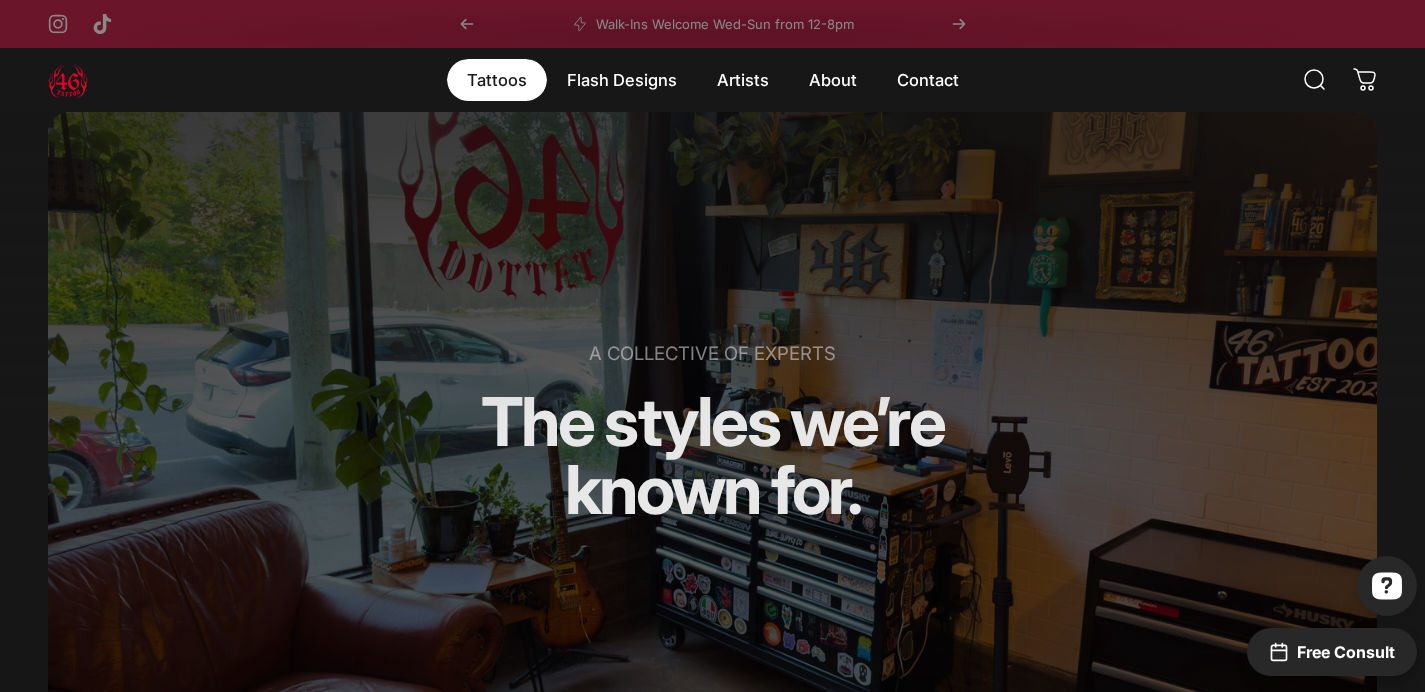 click at bounding box center (68, 80) 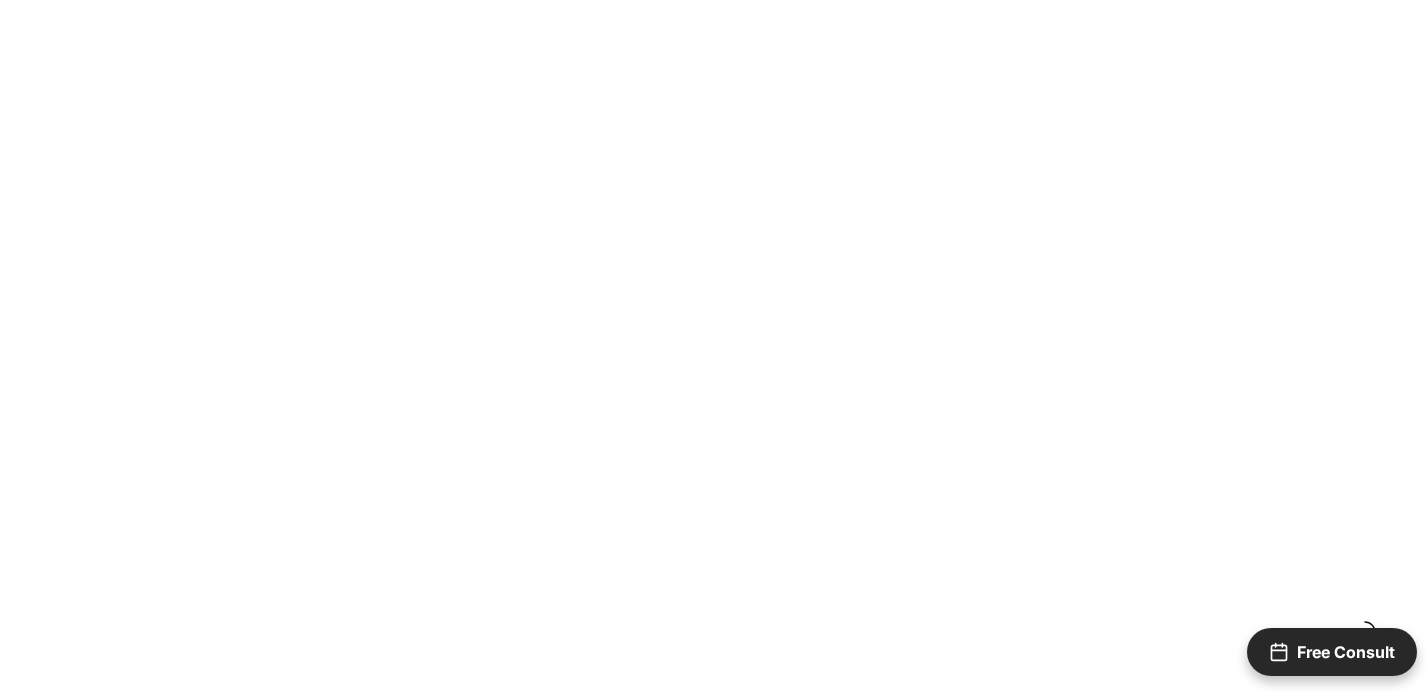 scroll, scrollTop: 0, scrollLeft: 0, axis: both 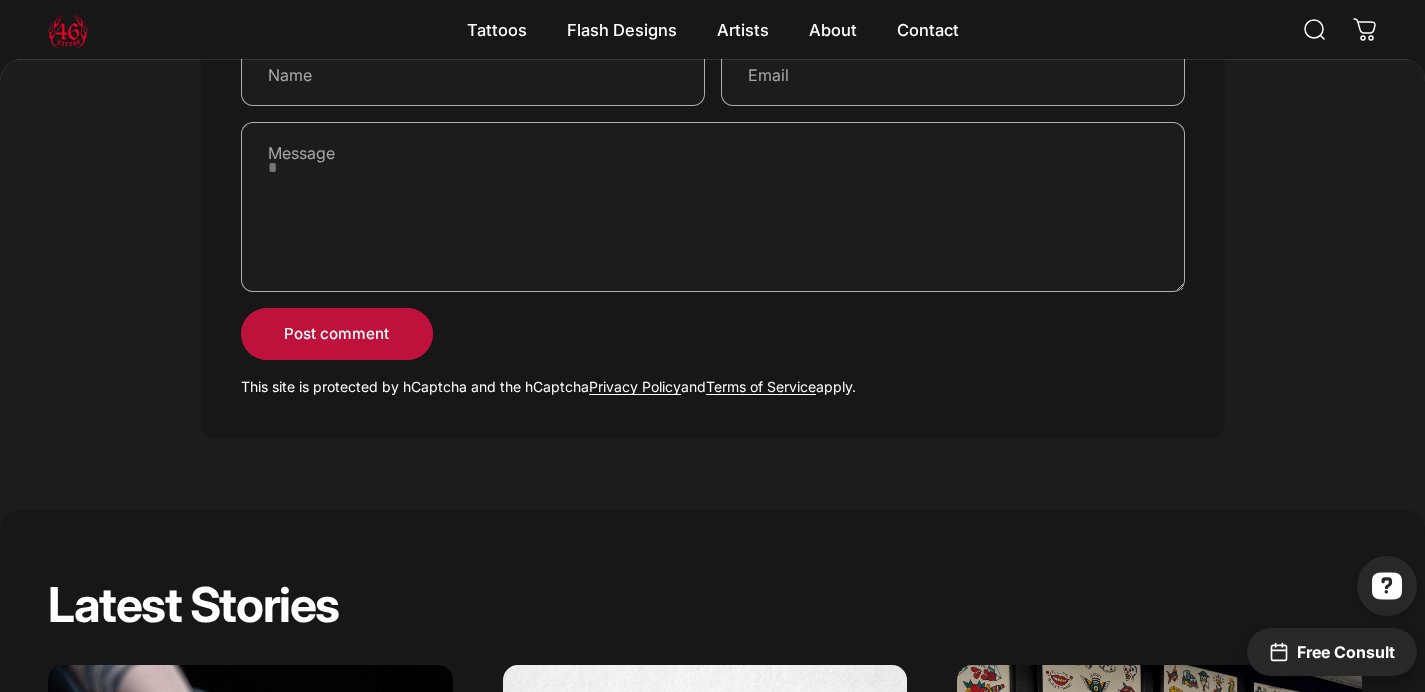 click at bounding box center (68, 30) 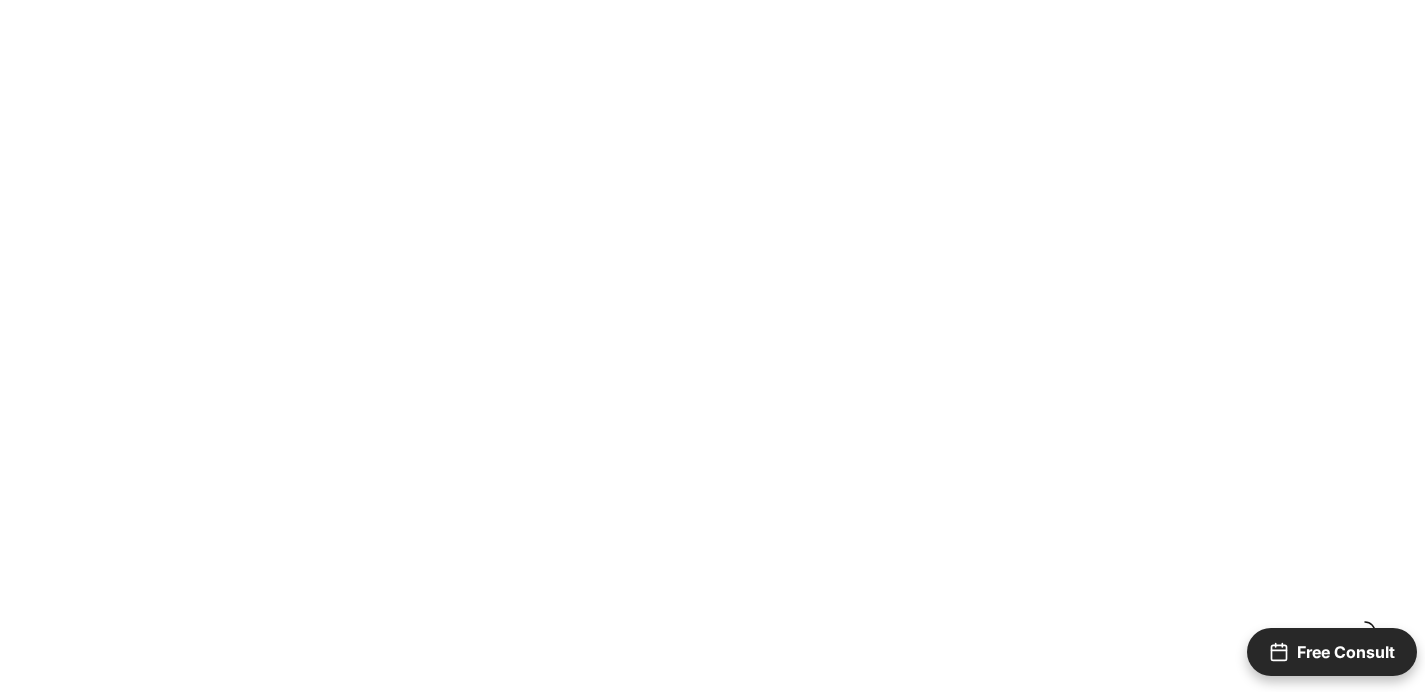 scroll, scrollTop: 0, scrollLeft: 0, axis: both 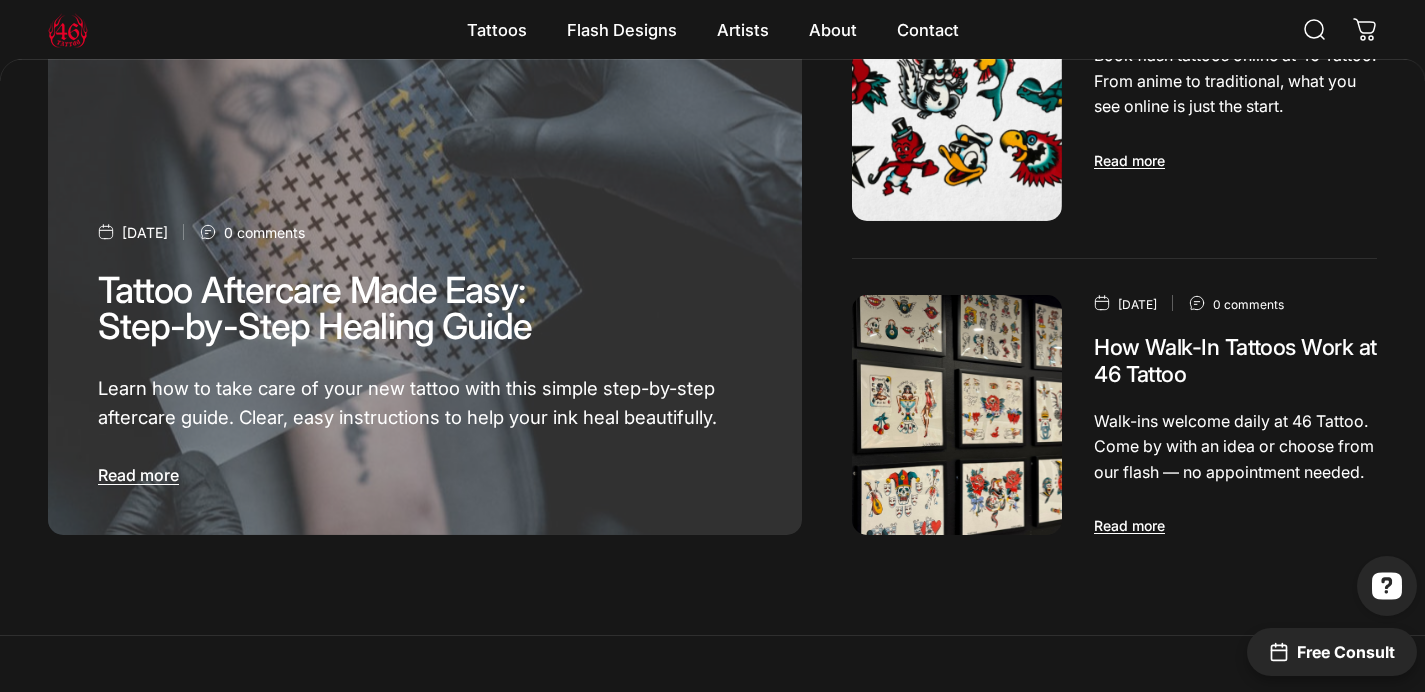 click at bounding box center (957, 415) 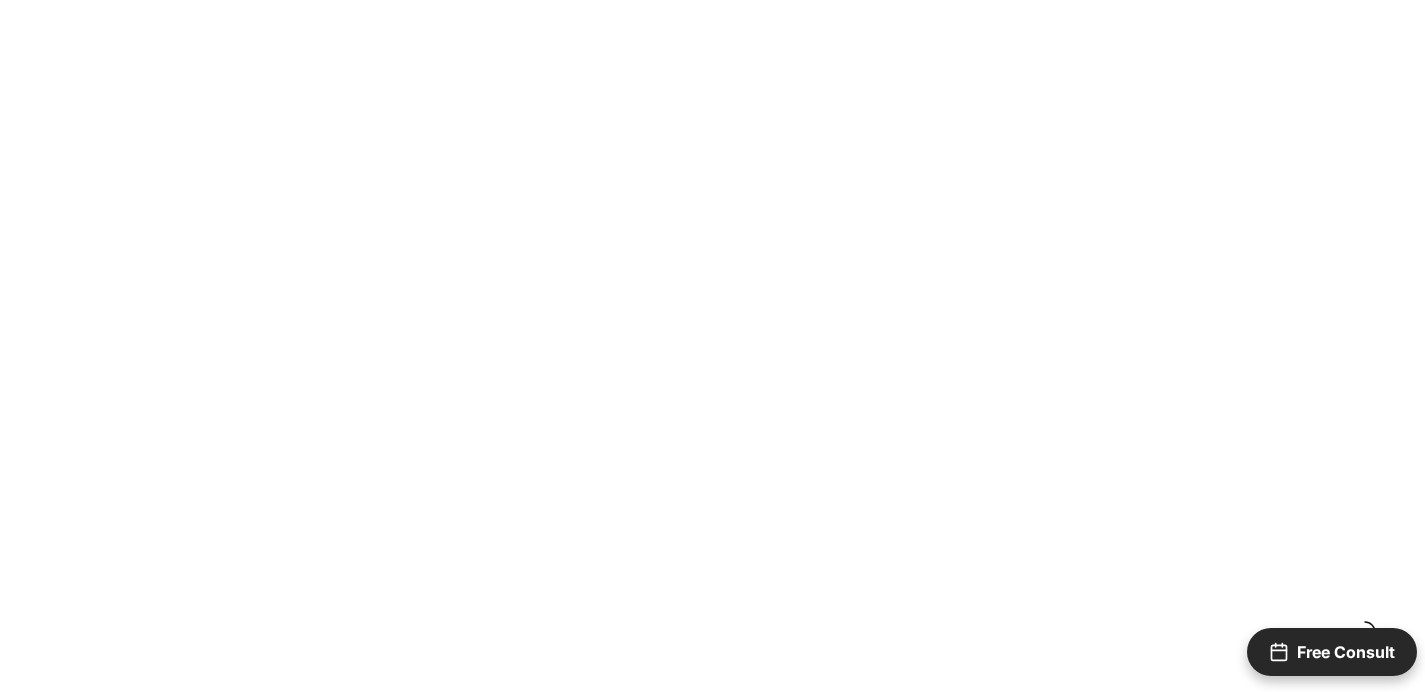 scroll, scrollTop: 0, scrollLeft: 0, axis: both 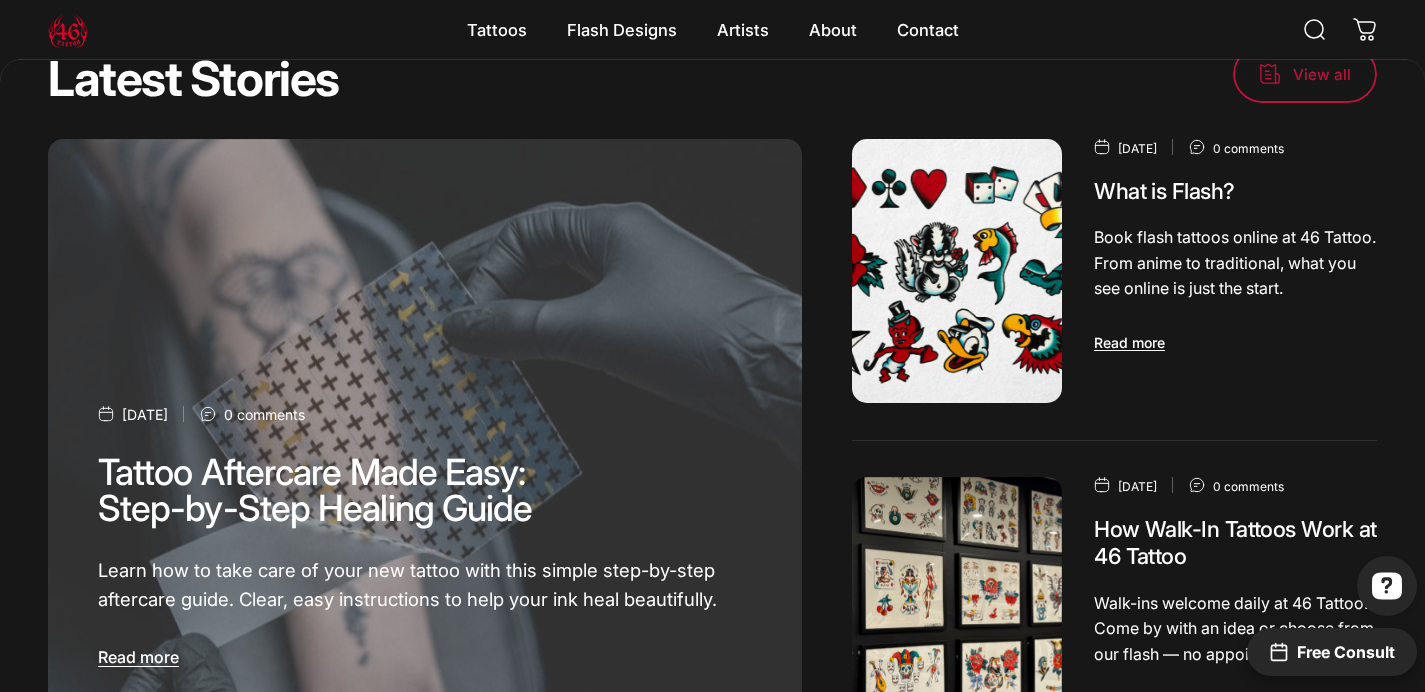 click at bounding box center (957, 270) 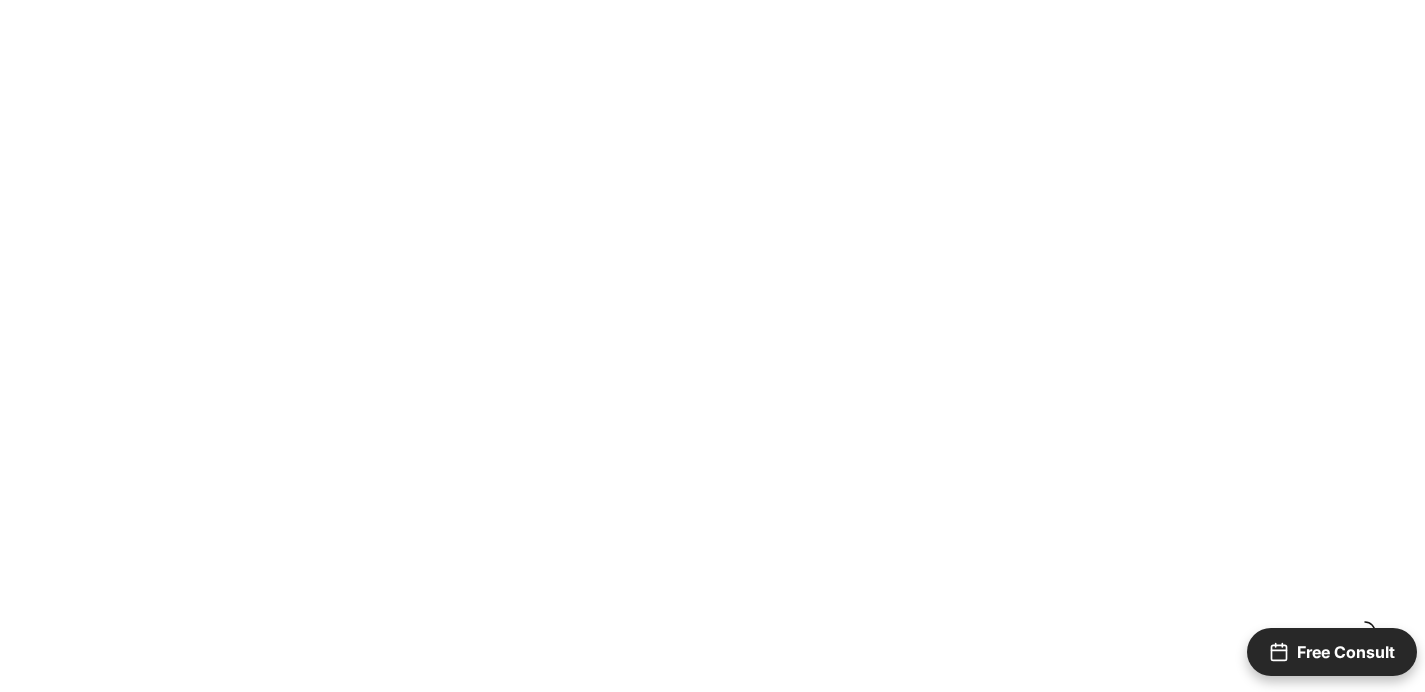 scroll, scrollTop: 0, scrollLeft: 0, axis: both 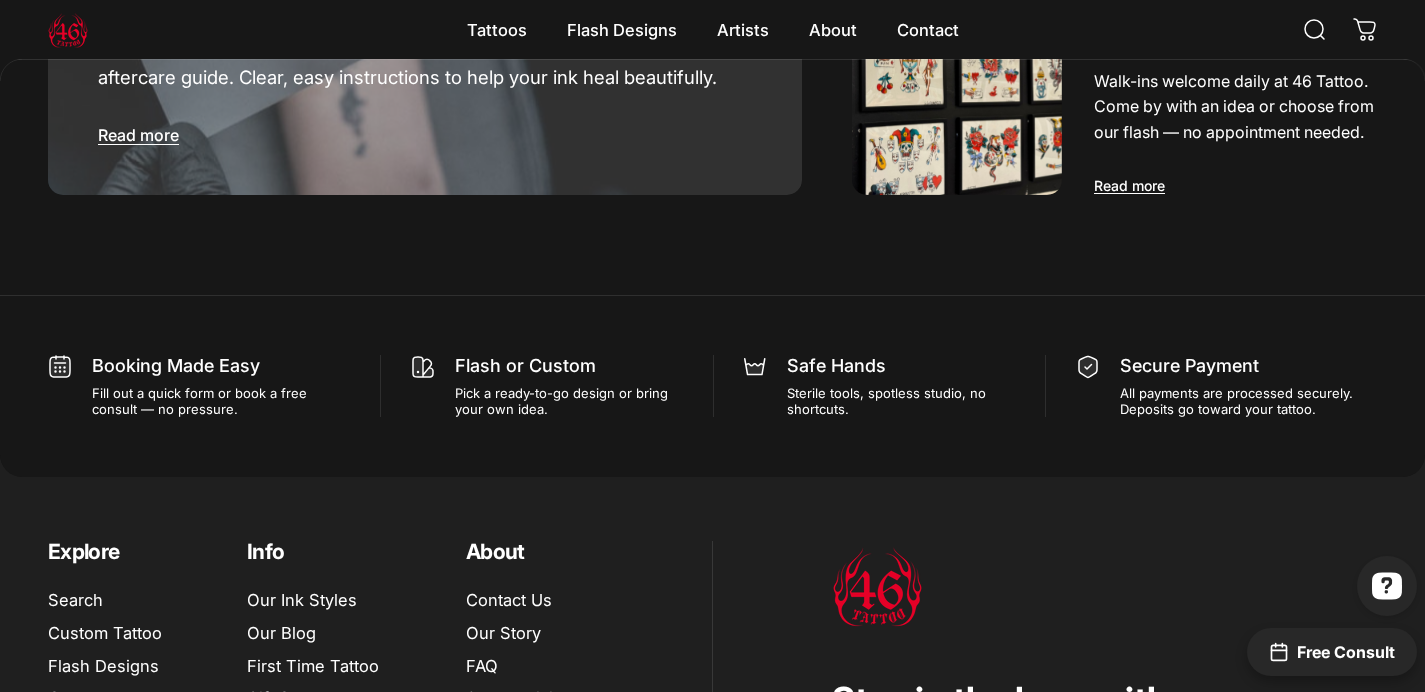 click on "Learn how to take care of your new tattoo with this simple step-by-step aftercare guide. Clear, easy instructions to help your ink heal beautifully." at bounding box center (425, 63) 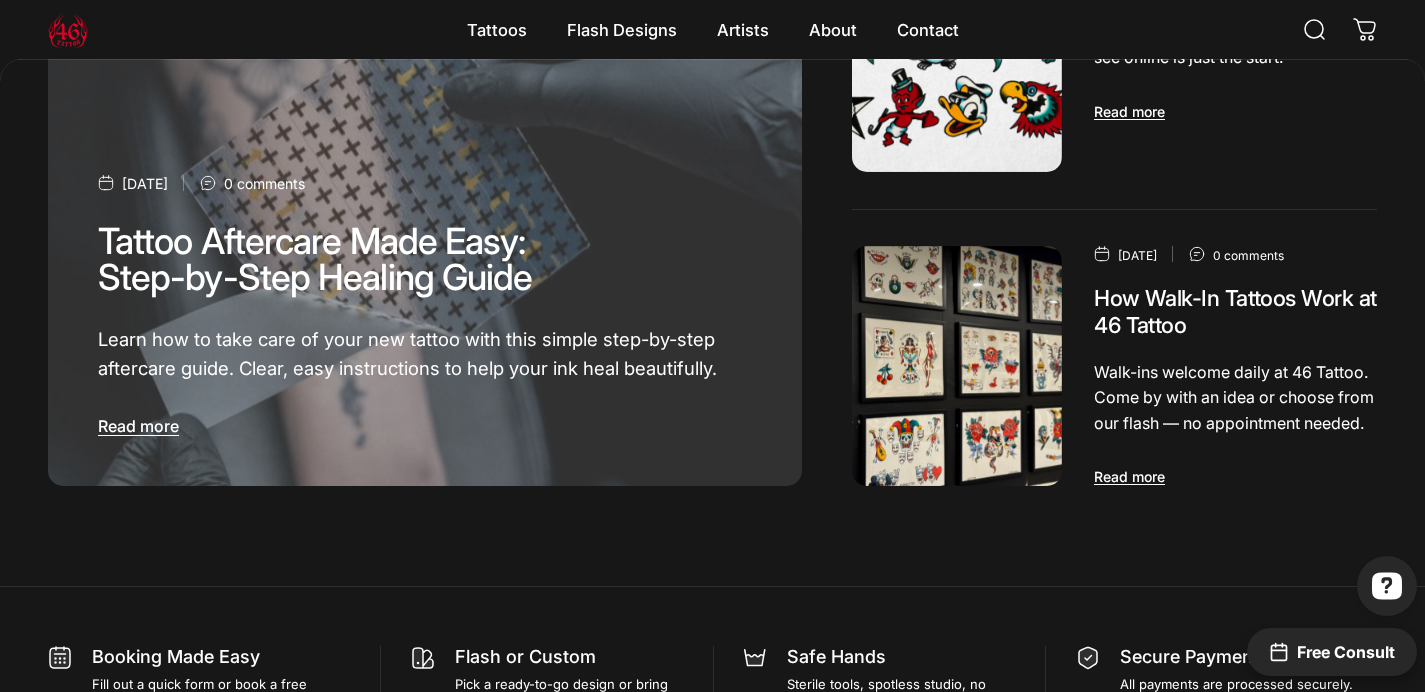 scroll, scrollTop: 11821, scrollLeft: 0, axis: vertical 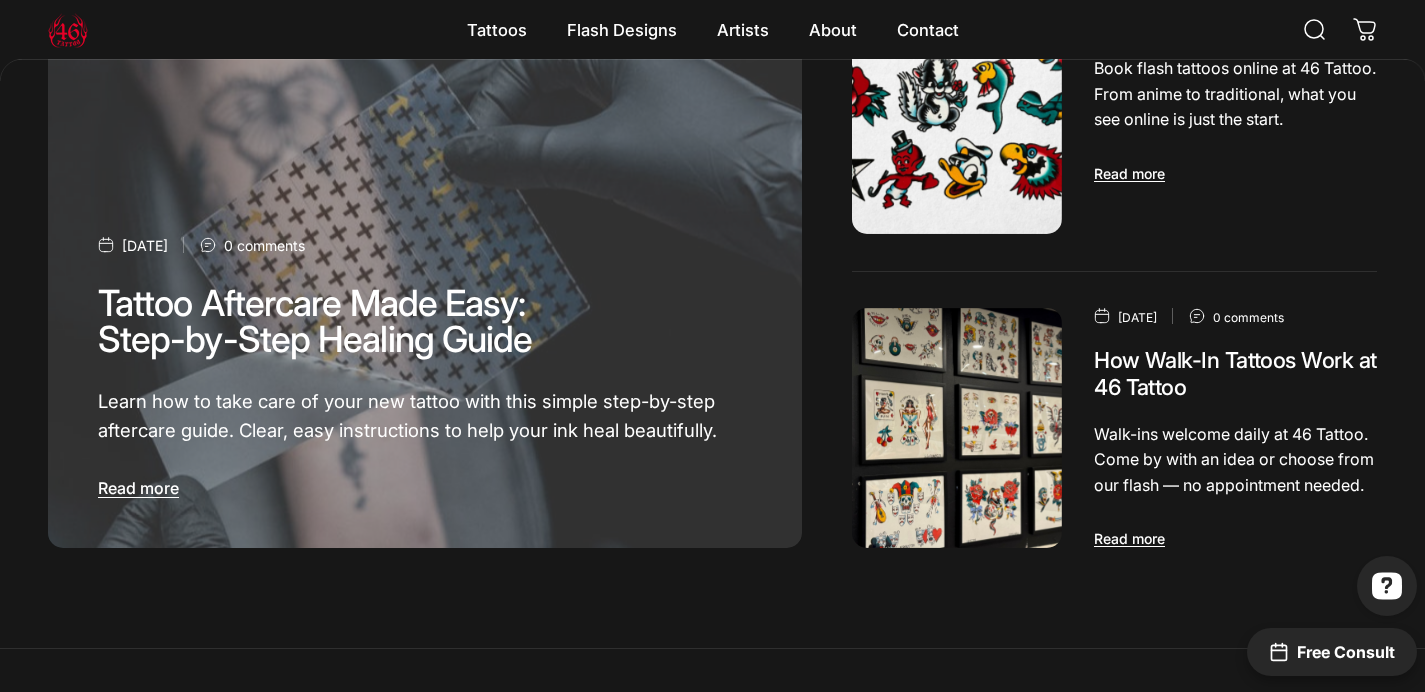 click at bounding box center (425, 258) 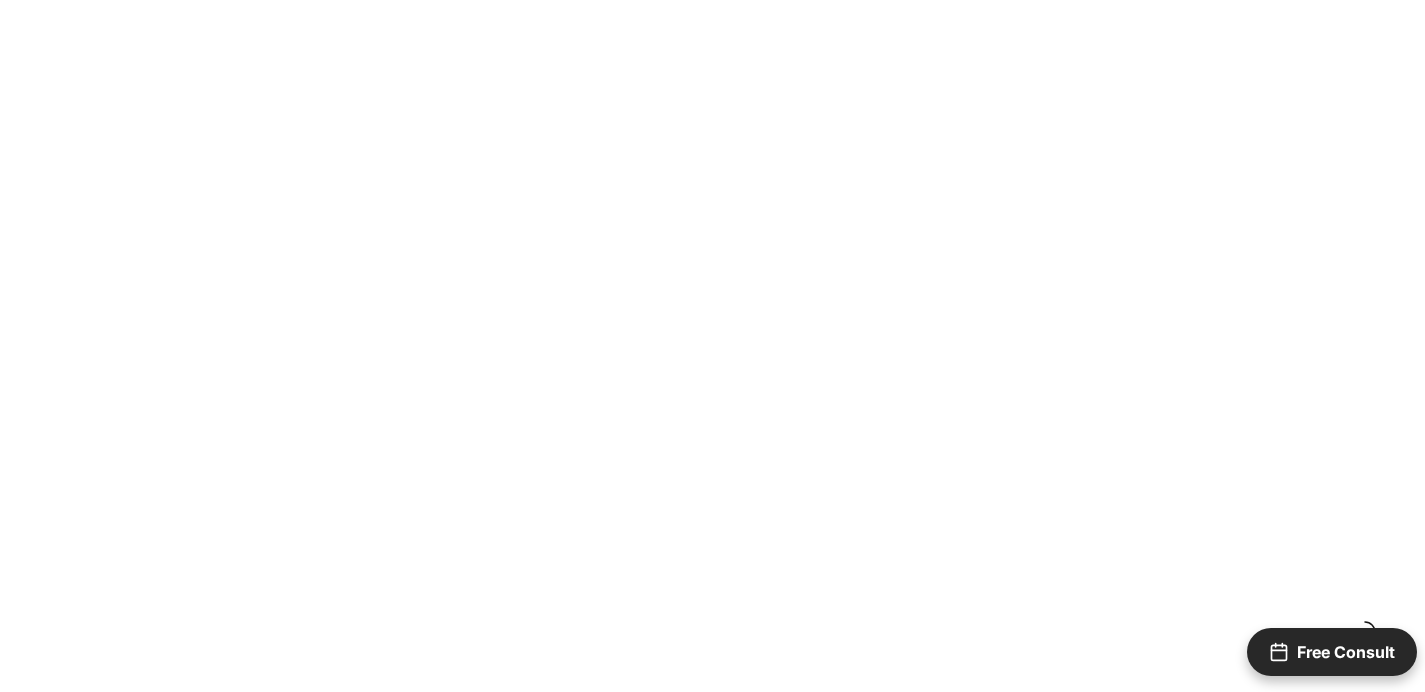 scroll, scrollTop: 0, scrollLeft: 0, axis: both 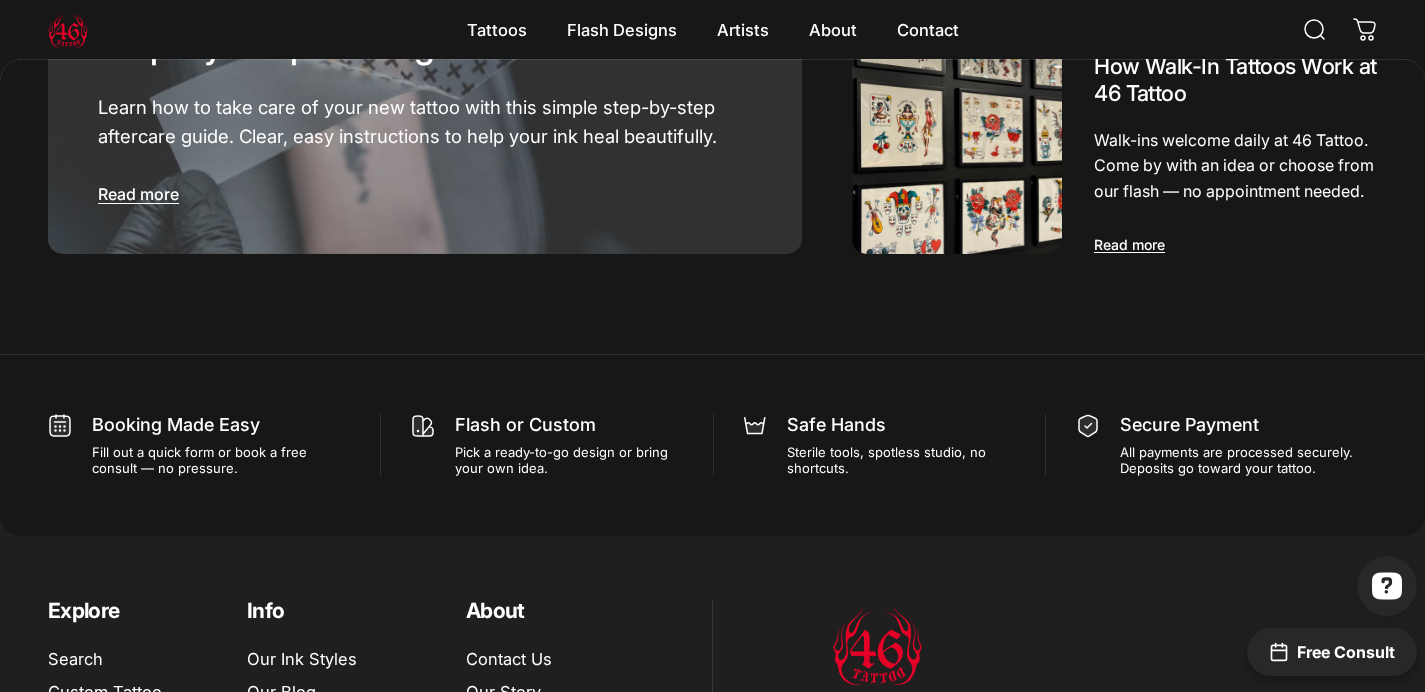 click at bounding box center (957, 134) 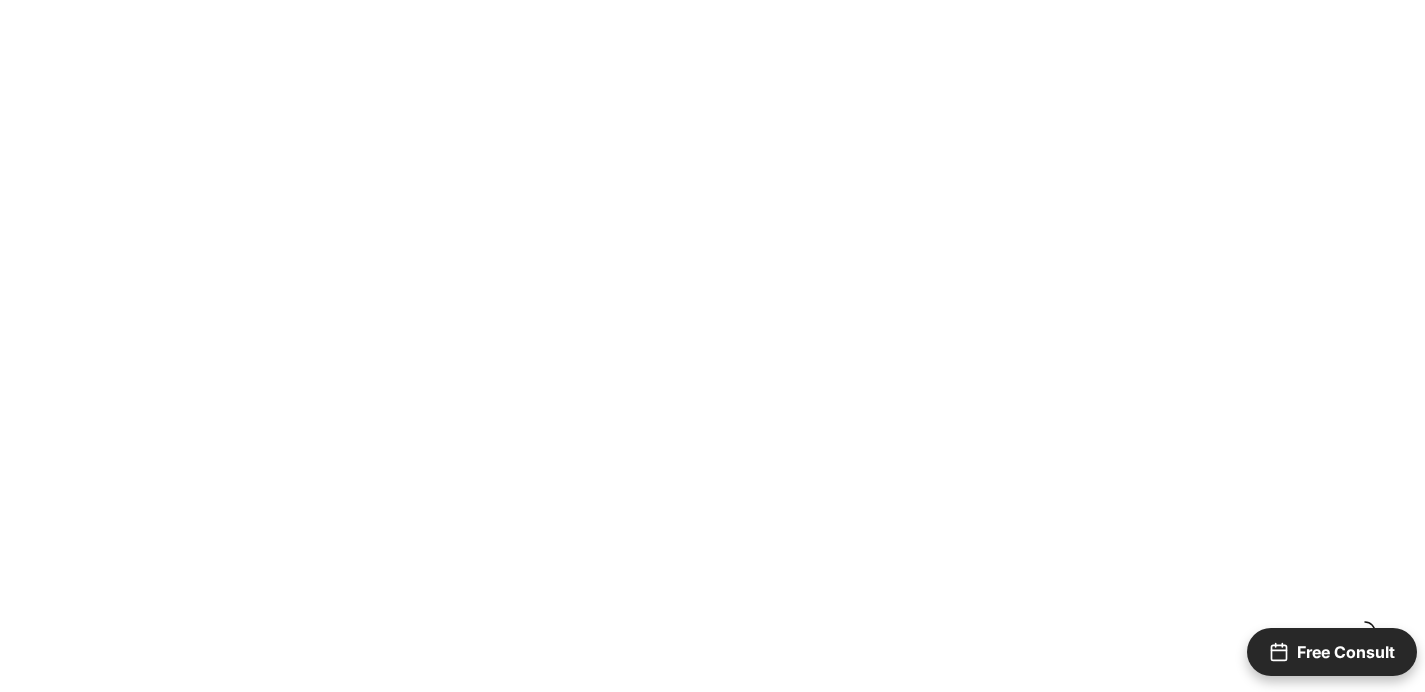 scroll, scrollTop: 0, scrollLeft: 0, axis: both 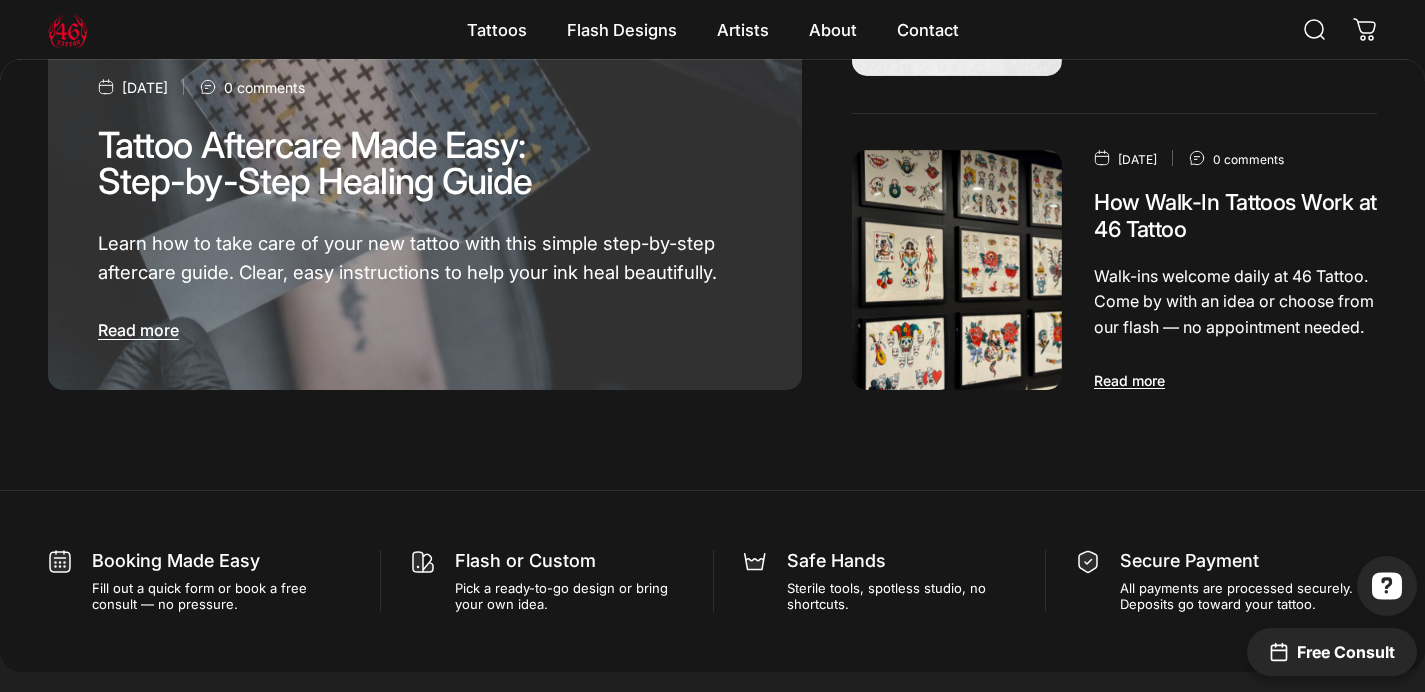 click on "Learn how to take care of your new tattoo with this simple step-by-step aftercare guide. Clear, easy instructions to help your ink heal beautifully." at bounding box center [425, 258] 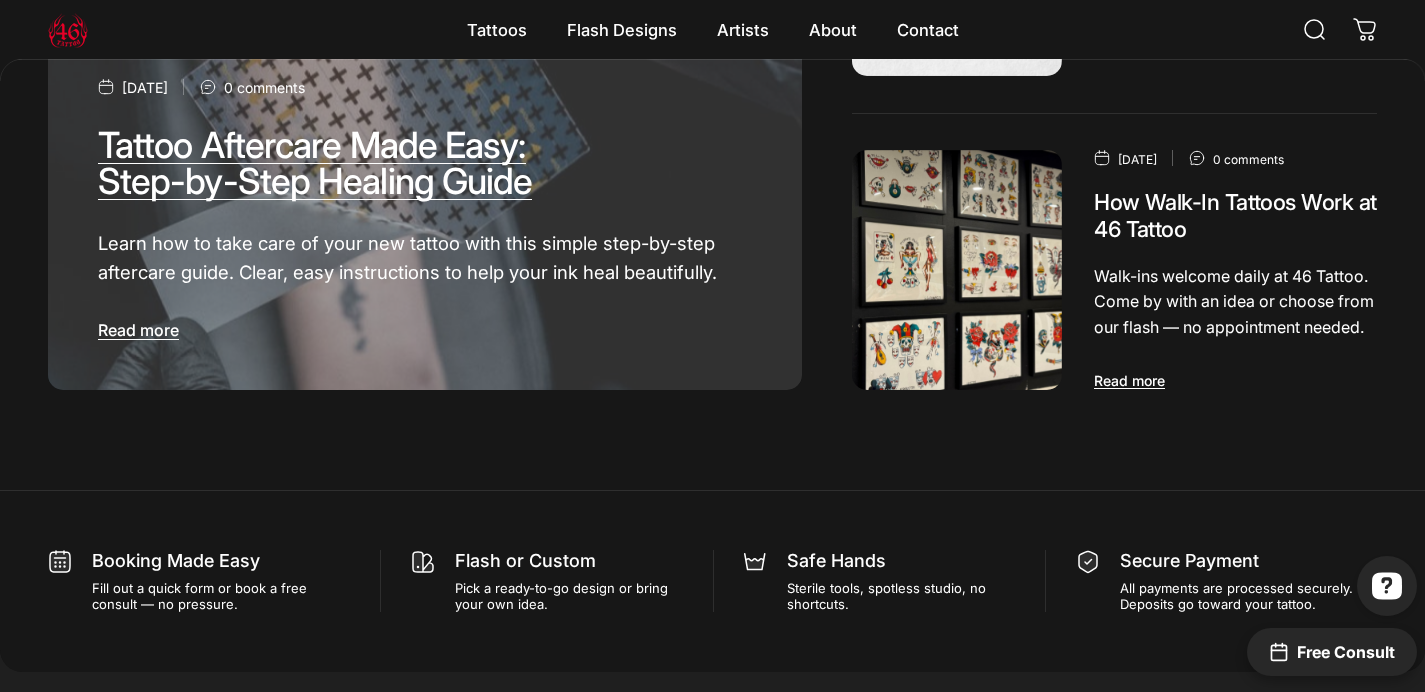 click on "Tattoo Aftercare Made Easy: Step-by-Step Healing Guide" at bounding box center [315, 163] 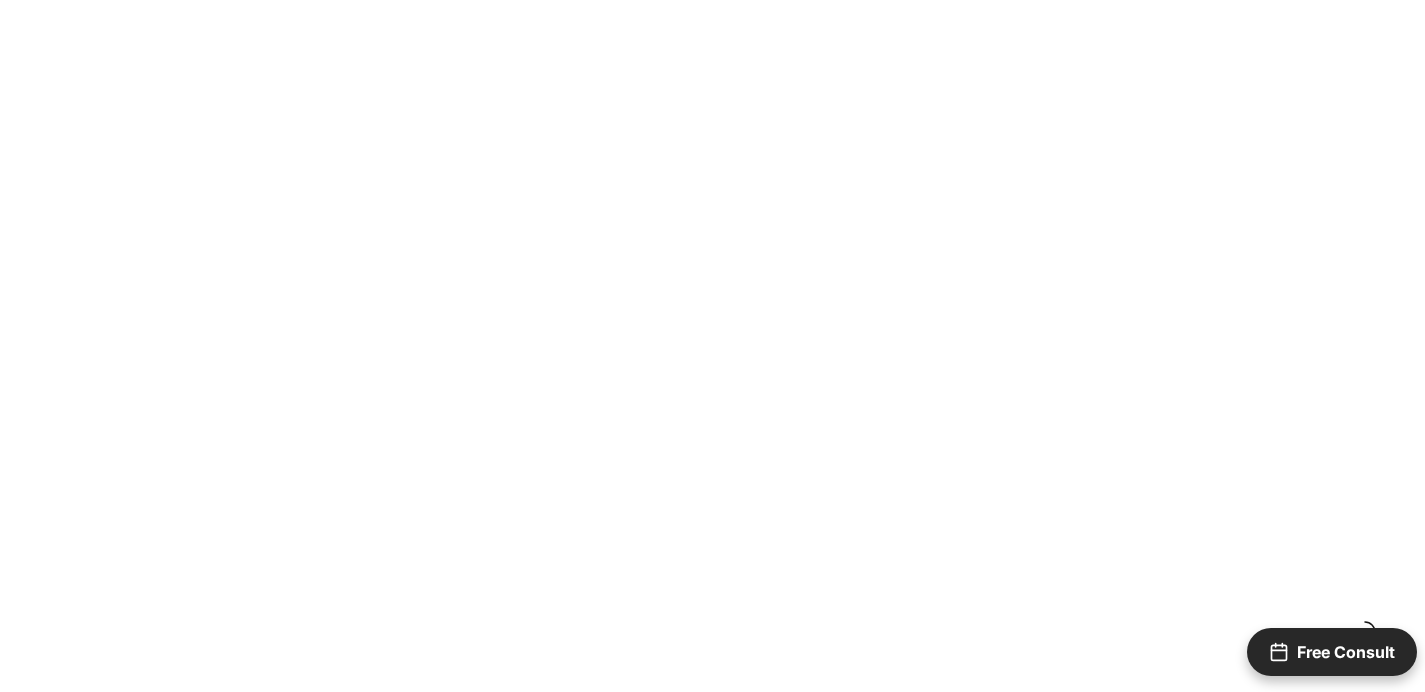 scroll, scrollTop: 0, scrollLeft: 0, axis: both 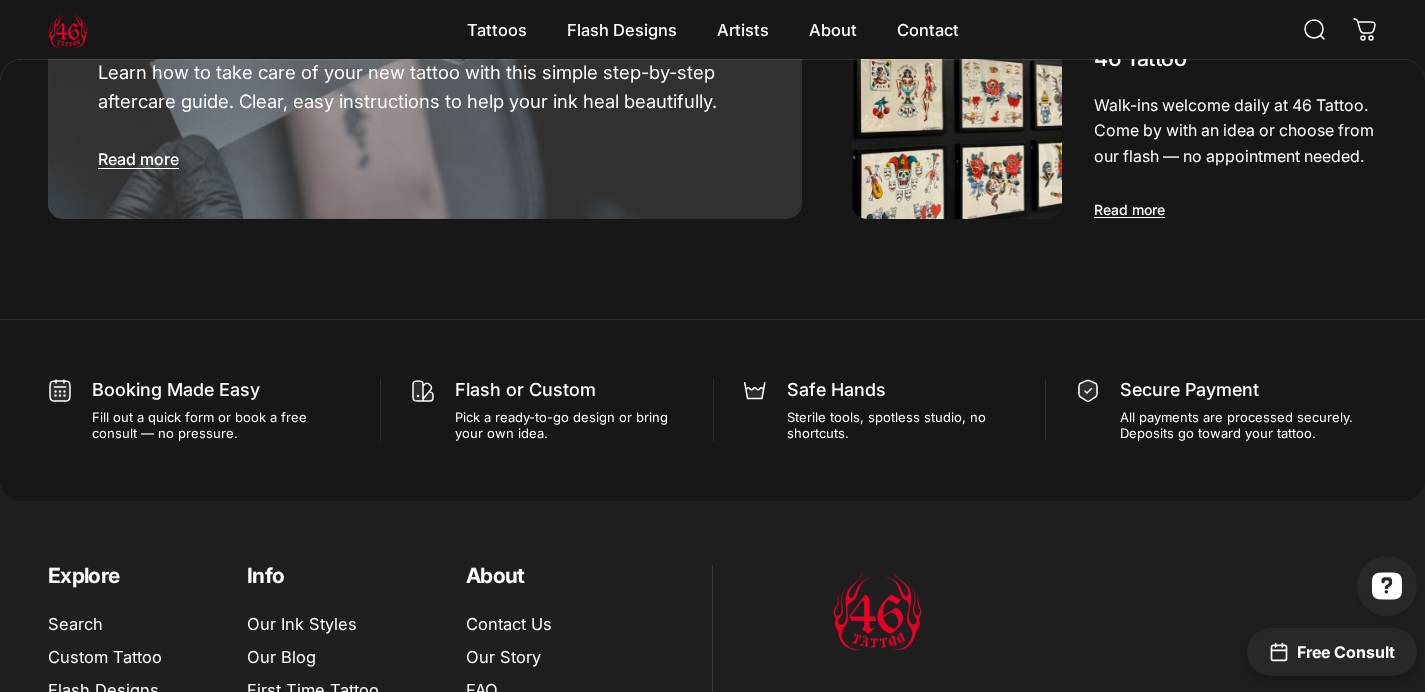 click at bounding box center (957, 99) 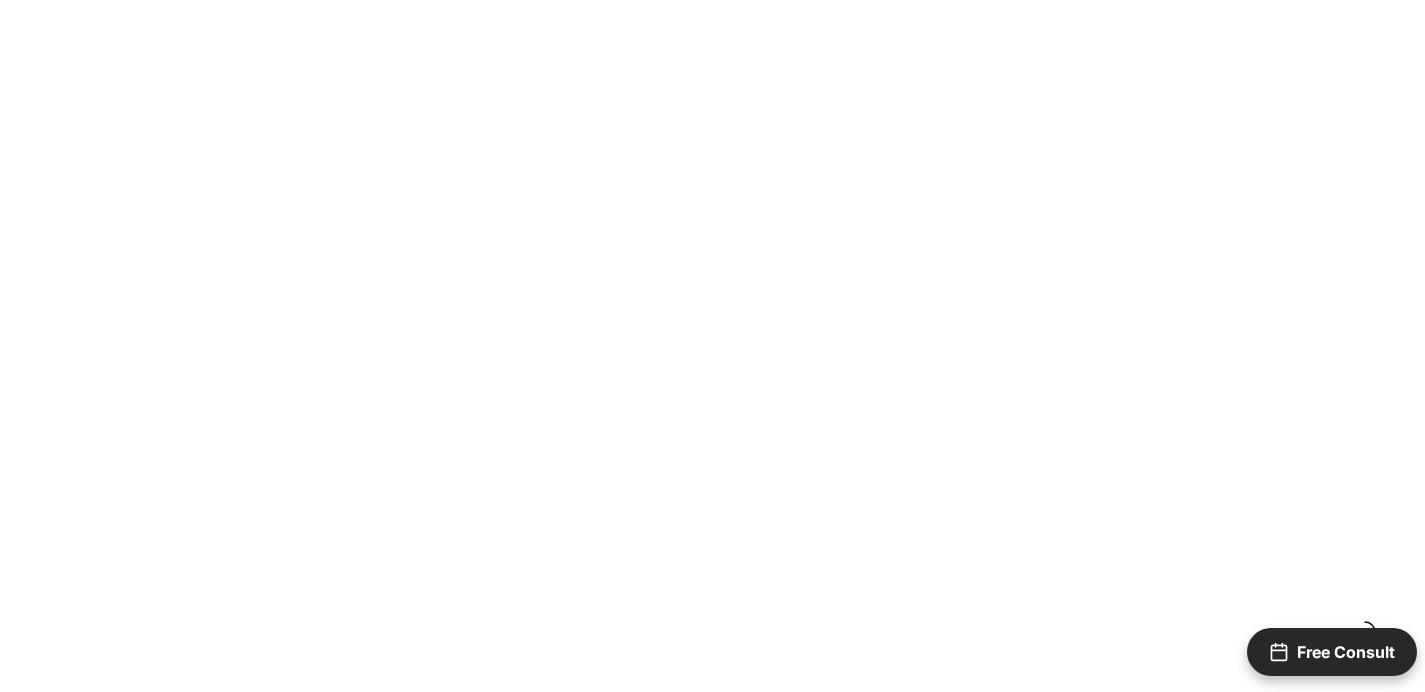 scroll, scrollTop: 0, scrollLeft: 0, axis: both 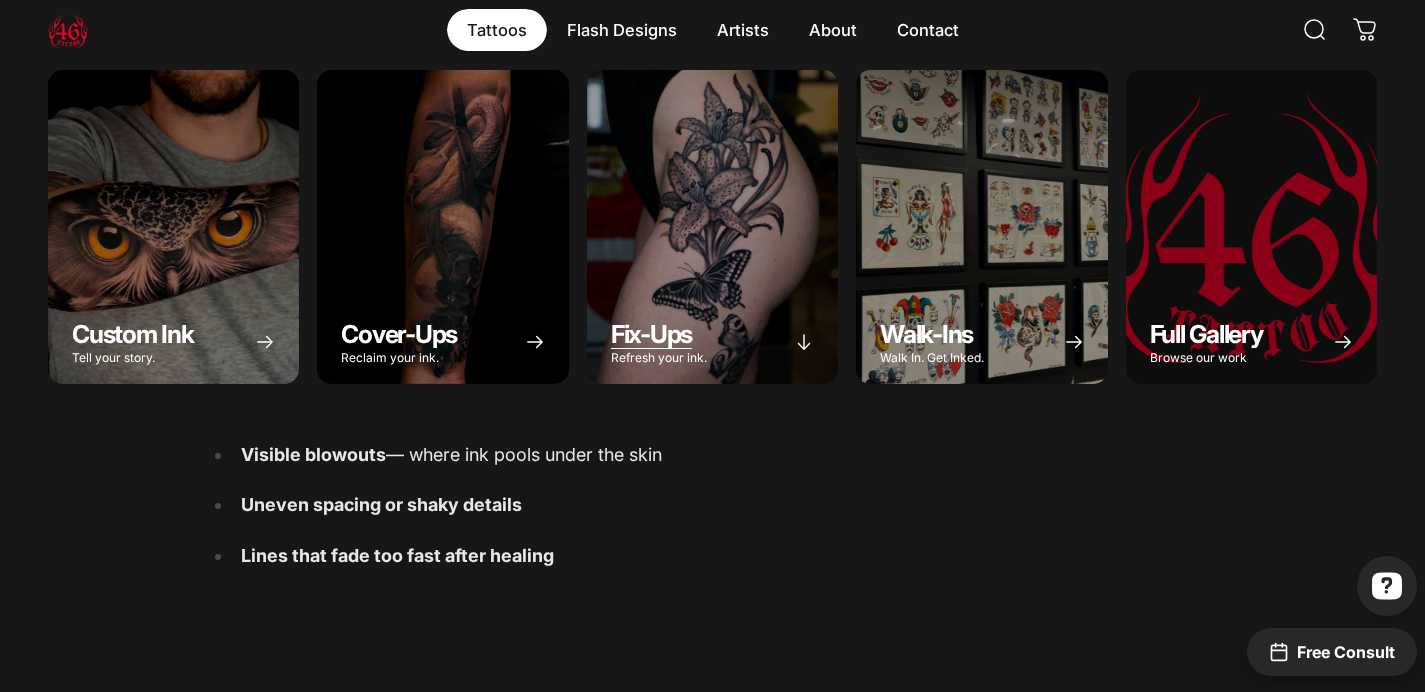 click at bounding box center [712, 227] 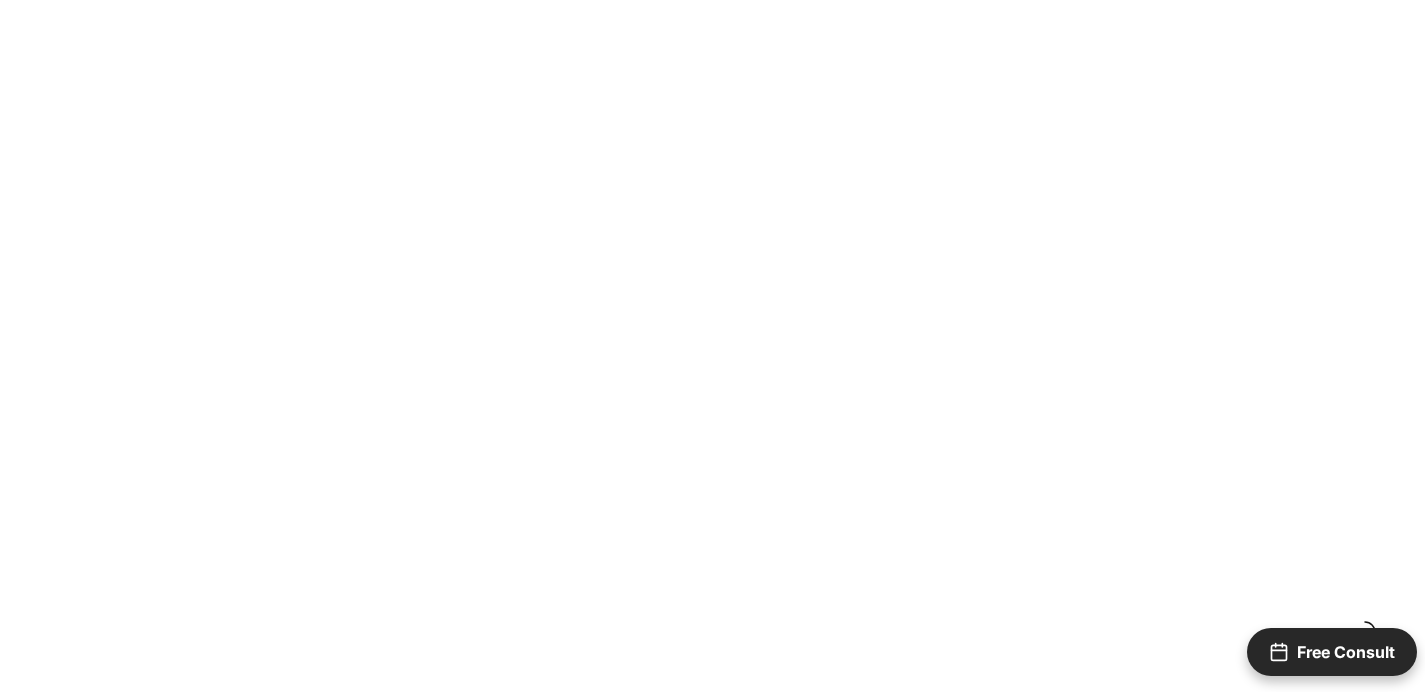 scroll, scrollTop: 0, scrollLeft: 0, axis: both 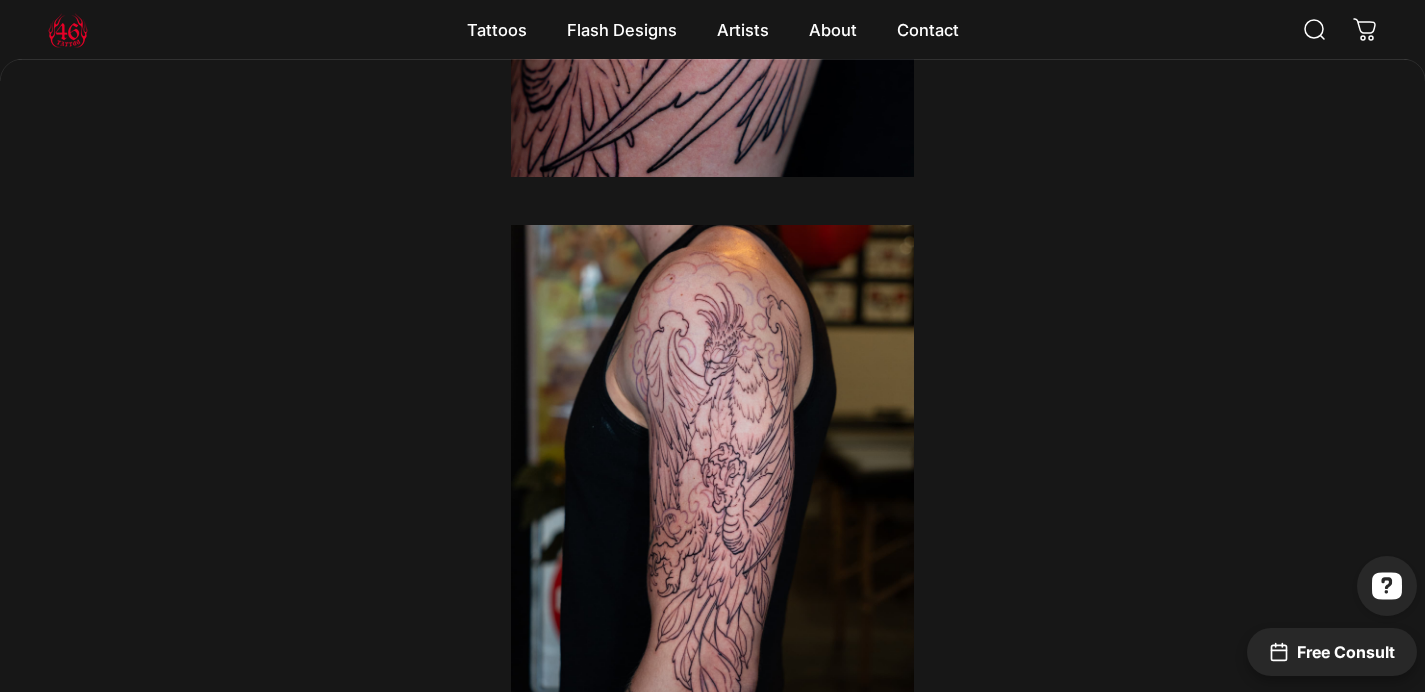 drag, startPoint x: 0, startPoint y: 0, endPoint x: 795, endPoint y: 136, distance: 806.5488 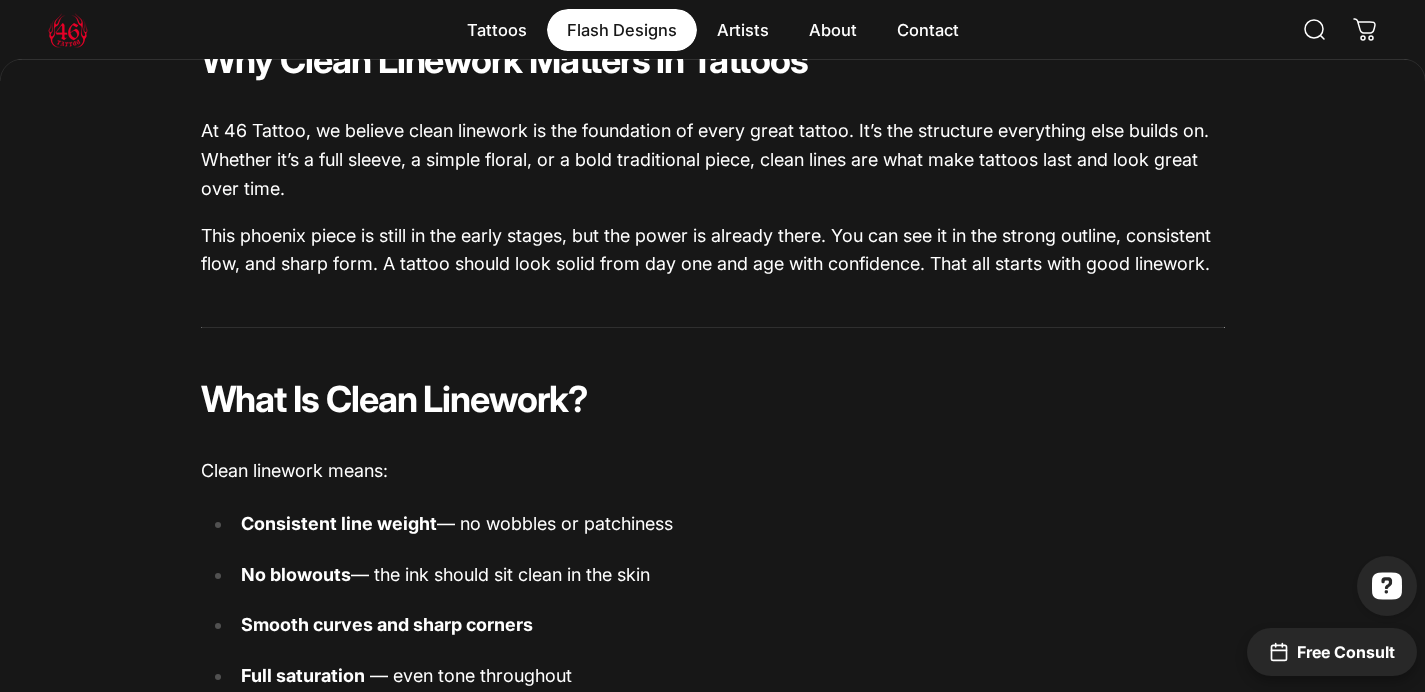 scroll, scrollTop: 703, scrollLeft: 0, axis: vertical 